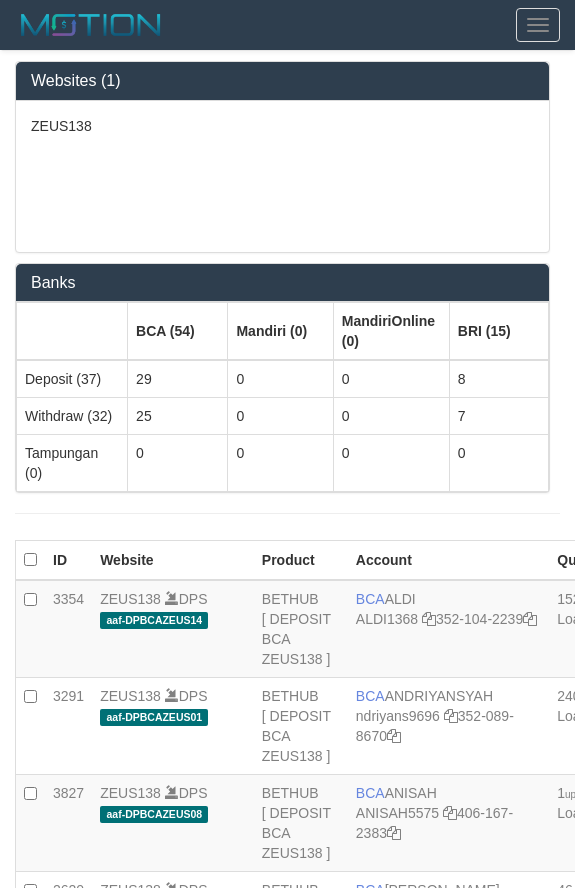 scroll, scrollTop: 0, scrollLeft: 0, axis: both 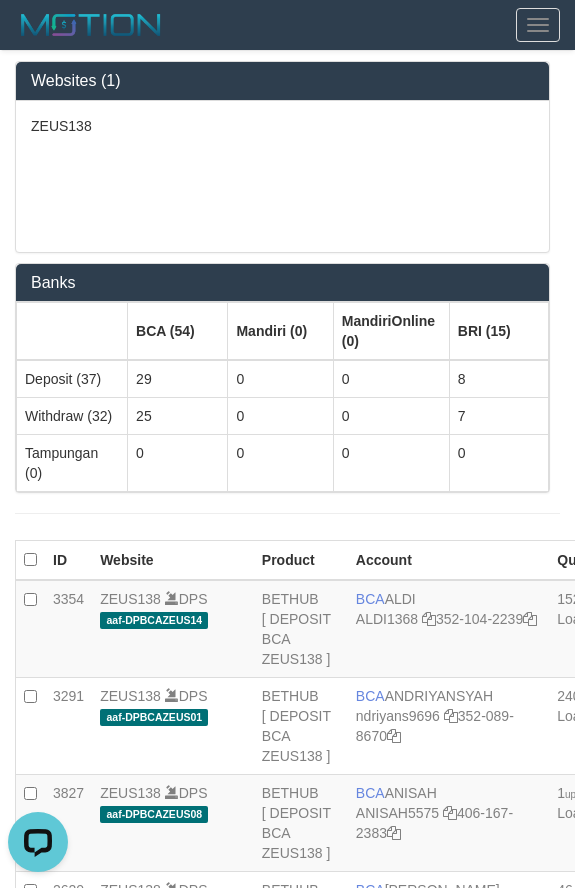 click on "ZEUS138" at bounding box center [282, 176] 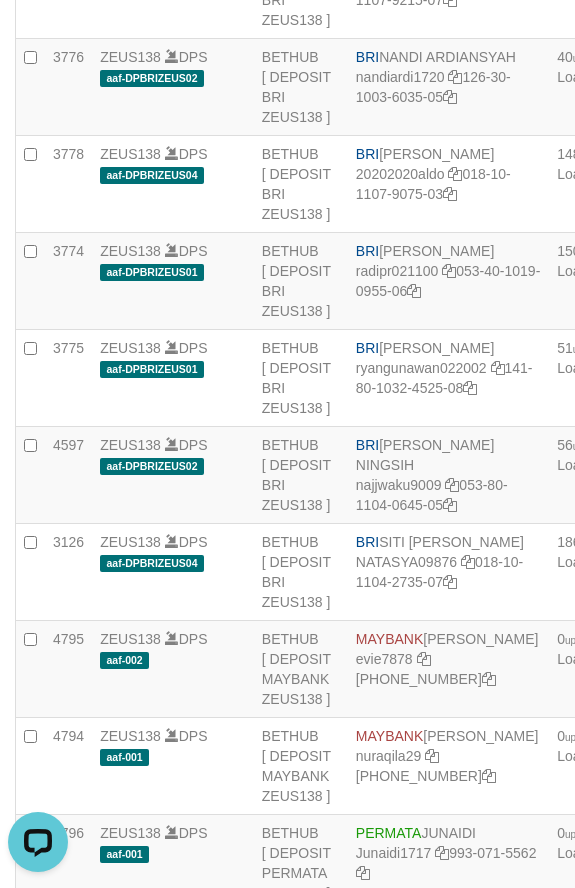 click on "BRI
HELMI
Capbango1717
357-80-1011-5665-02" at bounding box center [448, -107] 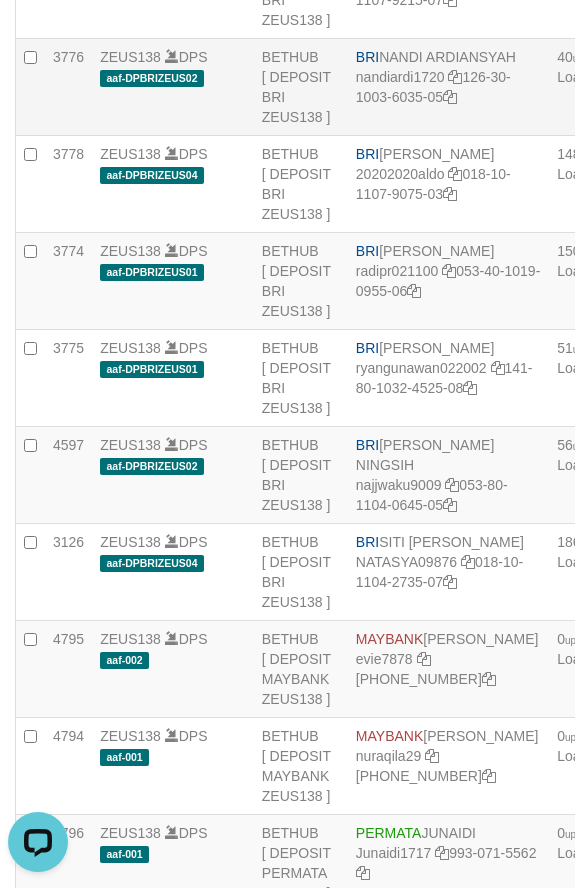 click on "BRI
NANDI ARDIANSYAH
nandiardi1720
126-30-1003-6035-05" at bounding box center [448, 87] 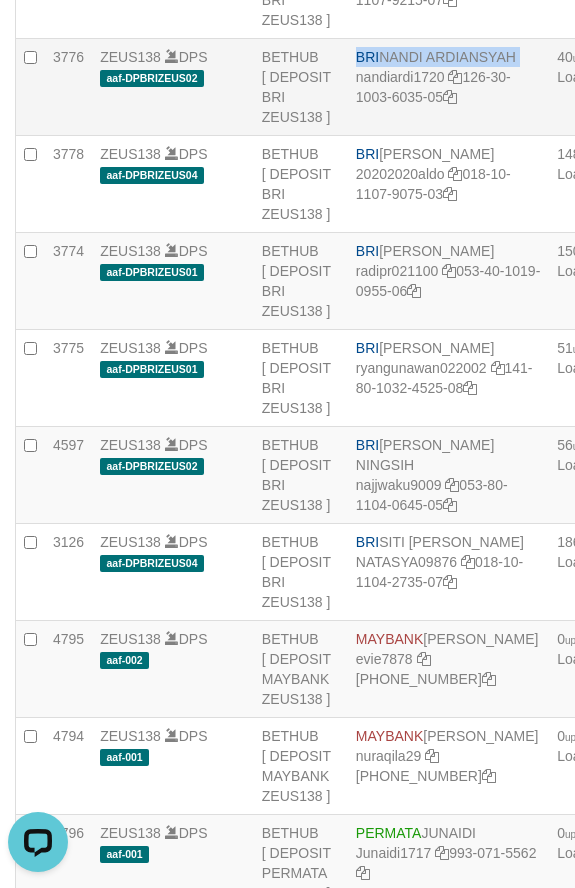 copy on "BRI
NANDI ARDIANSYAH" 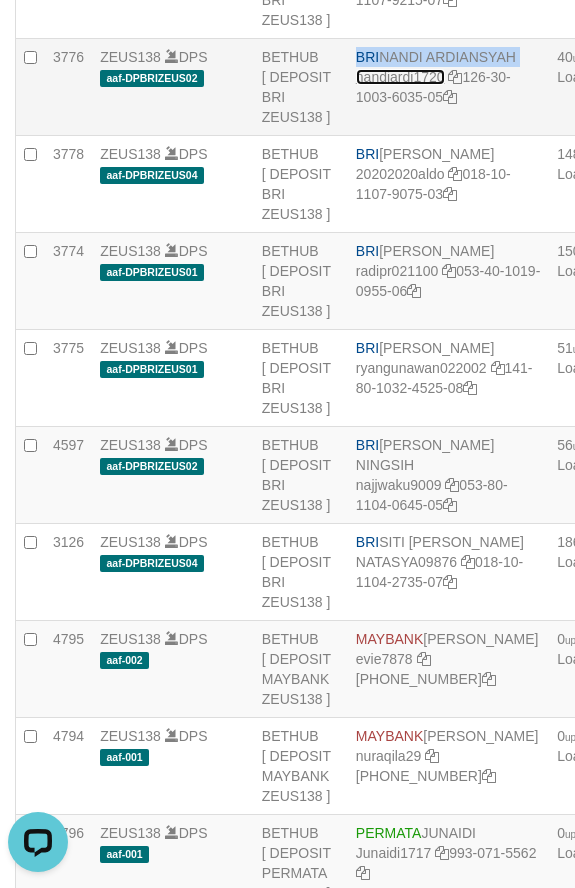 click on "nandiardi1720" at bounding box center (400, 77) 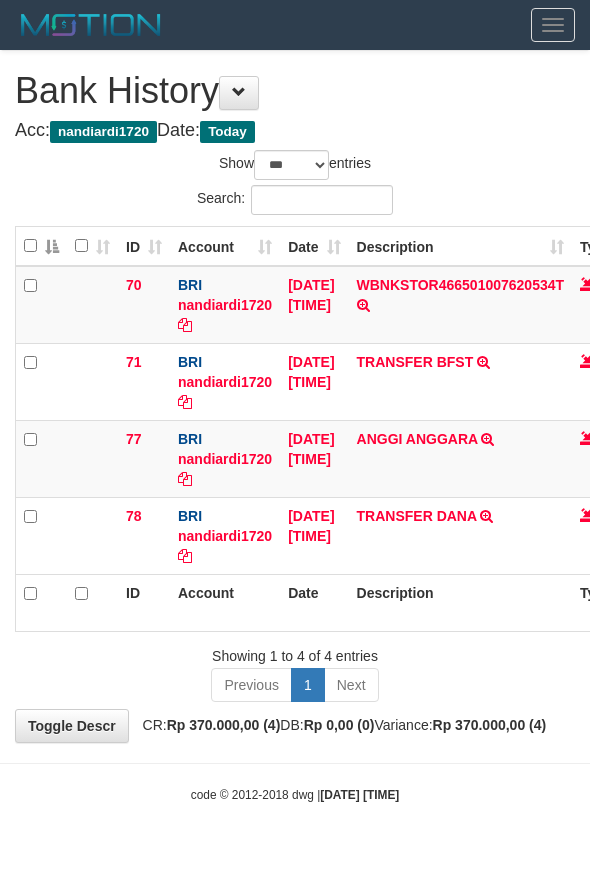 select on "***" 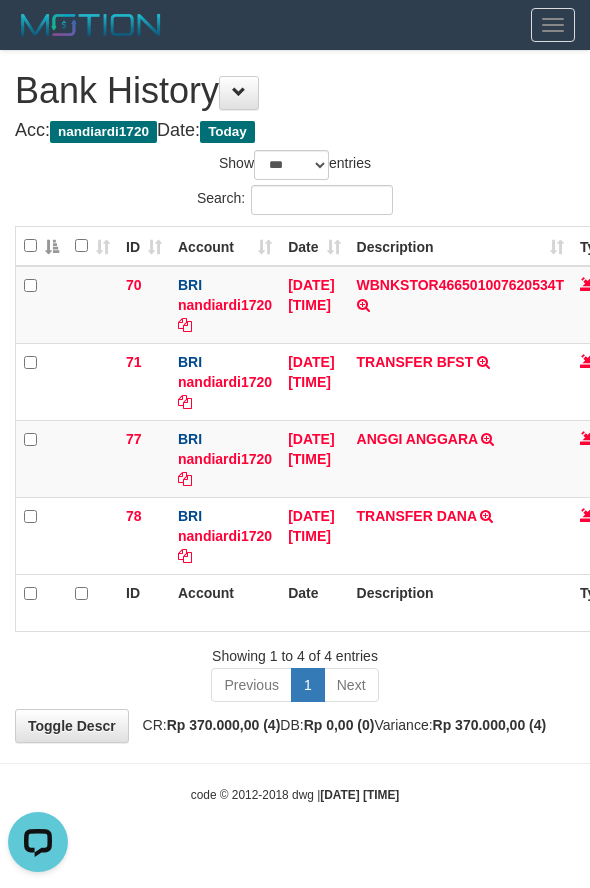 scroll, scrollTop: 0, scrollLeft: 0, axis: both 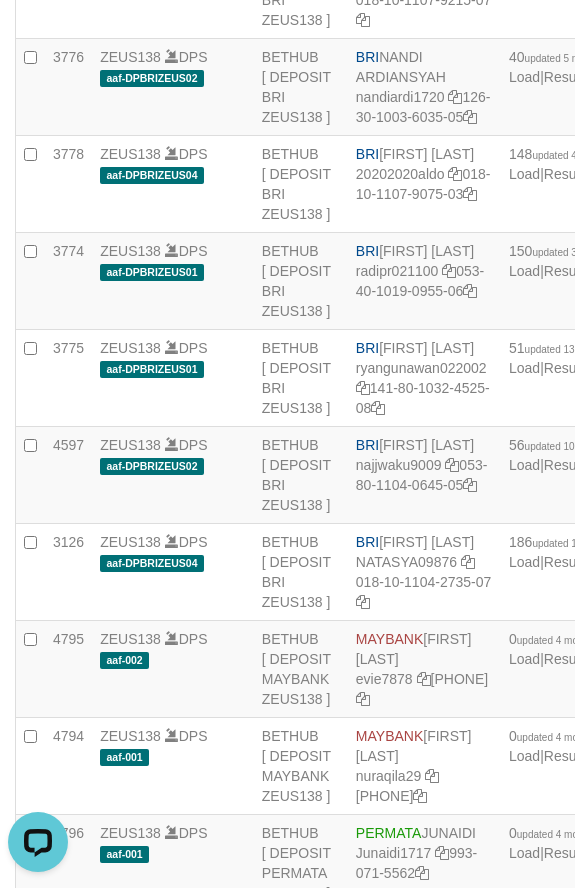 click on "ZEUS138
DPS
aaf-DPBNIZEUS16" at bounding box center [173, -398] 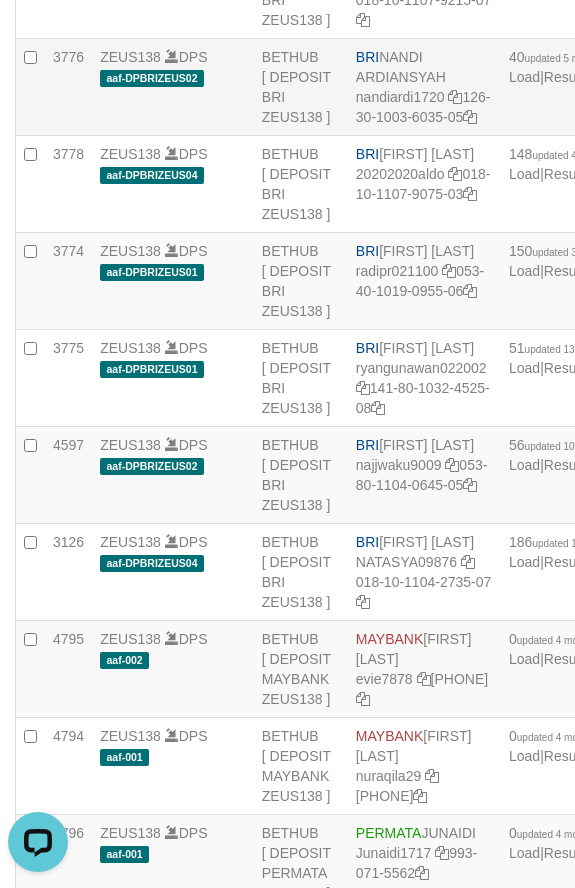 click on "BRI
NANDI ARDIANSYAH
nandiardi1720
126-30-1003-6035-05" at bounding box center [424, 87] 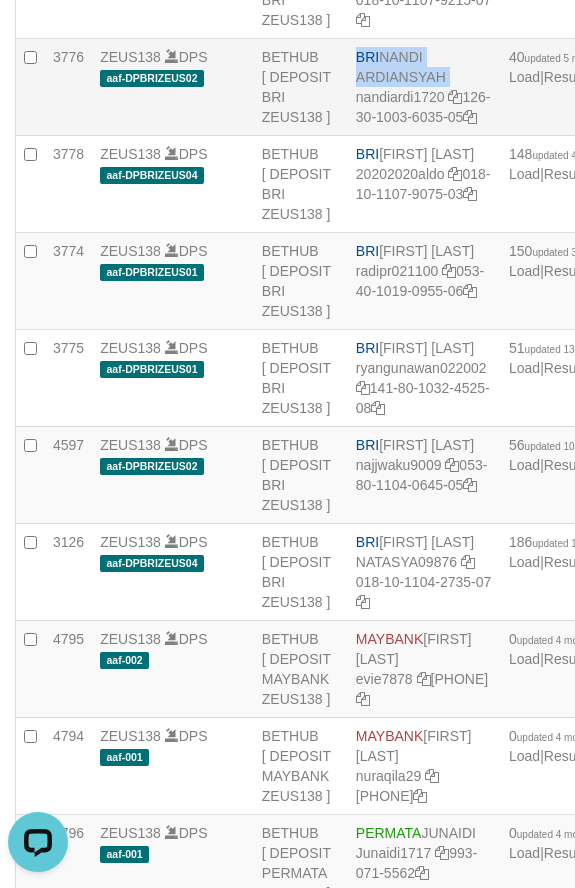 click on "BRI
NANDI ARDIANSYAH
nandiardi1720
126-30-1003-6035-05" at bounding box center (424, 87) 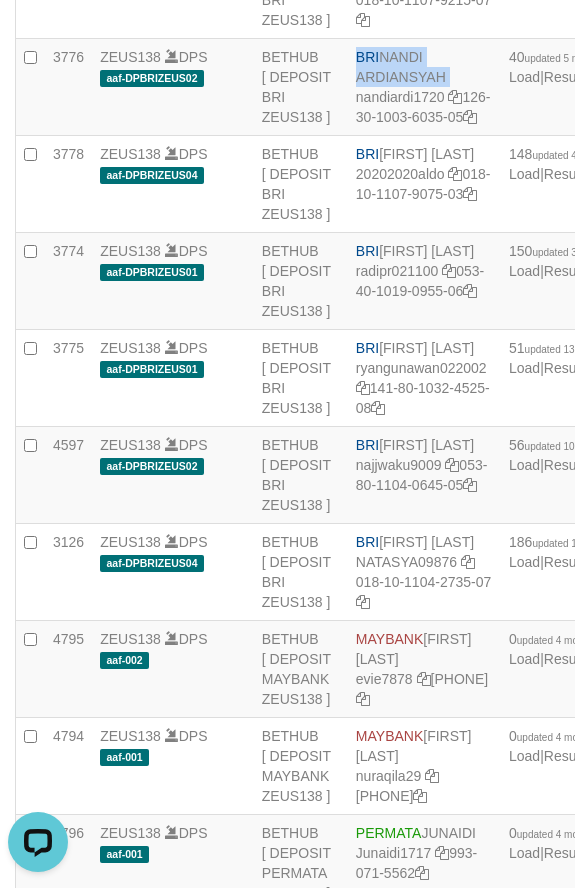 copy on "BRI
NANDI ARDIANSYAH" 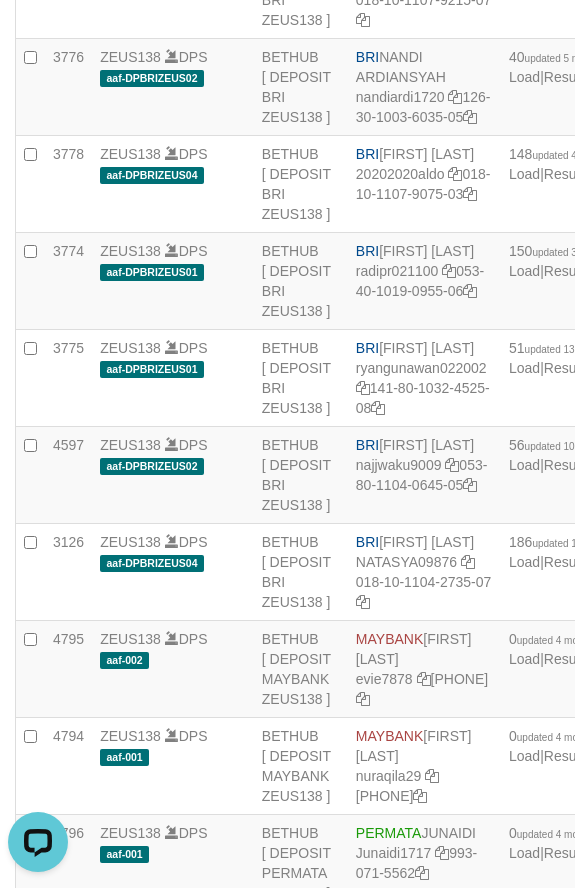scroll, scrollTop: 0, scrollLeft: 0, axis: both 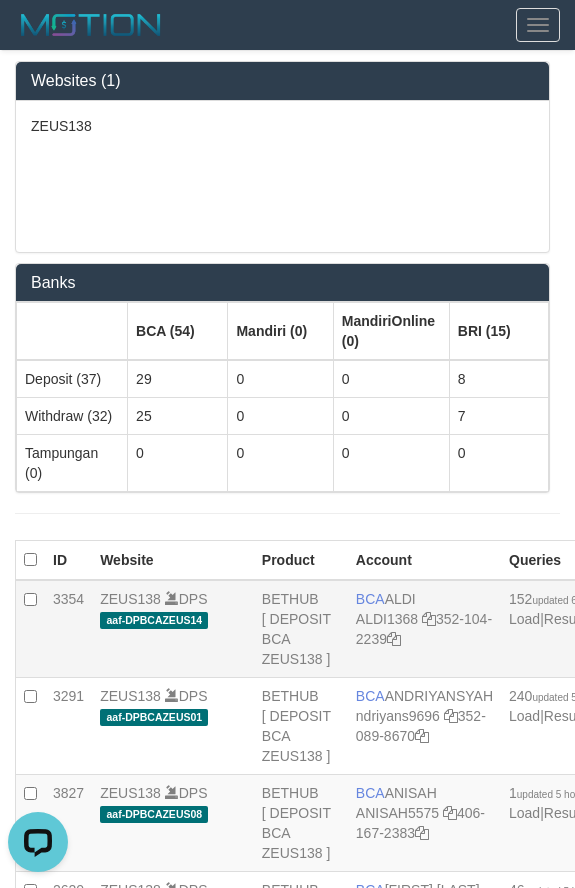click on "BCA
ALDI
ALDI1368
352-104-2239" at bounding box center (424, 629) 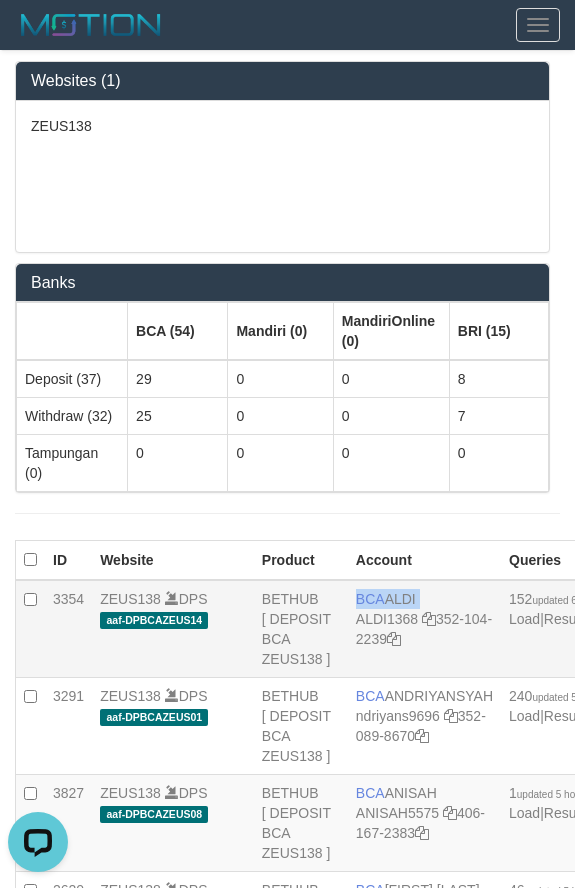 copy on "BCA
ALDI" 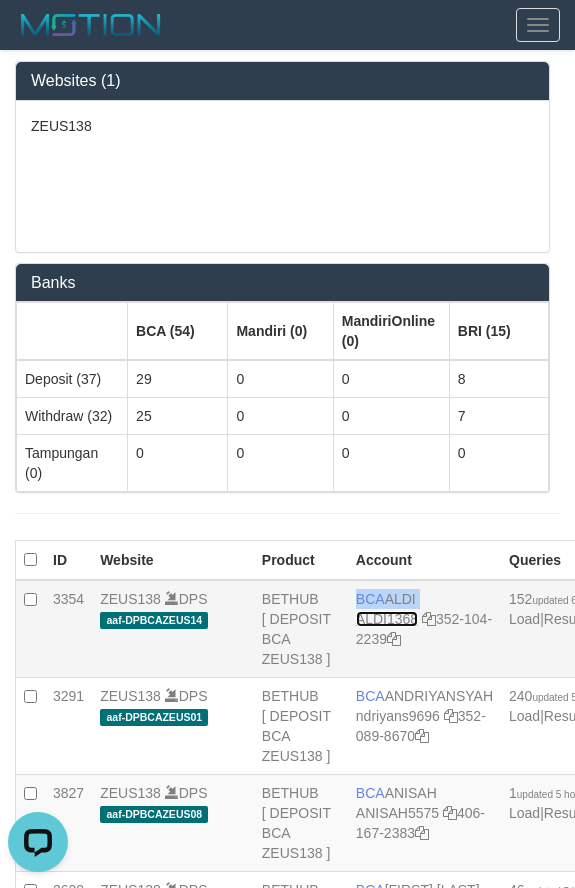 click on "ALDI1368" at bounding box center (387, 619) 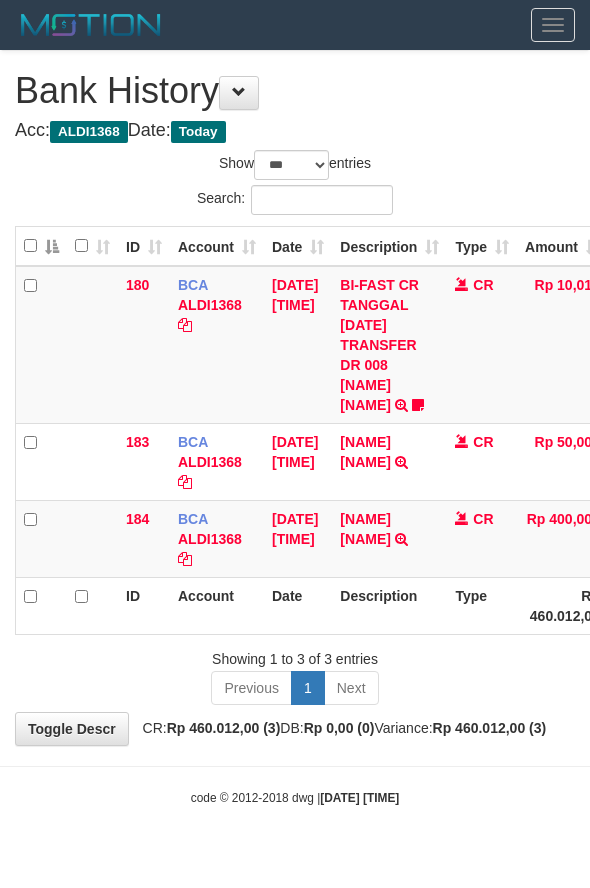 select on "***" 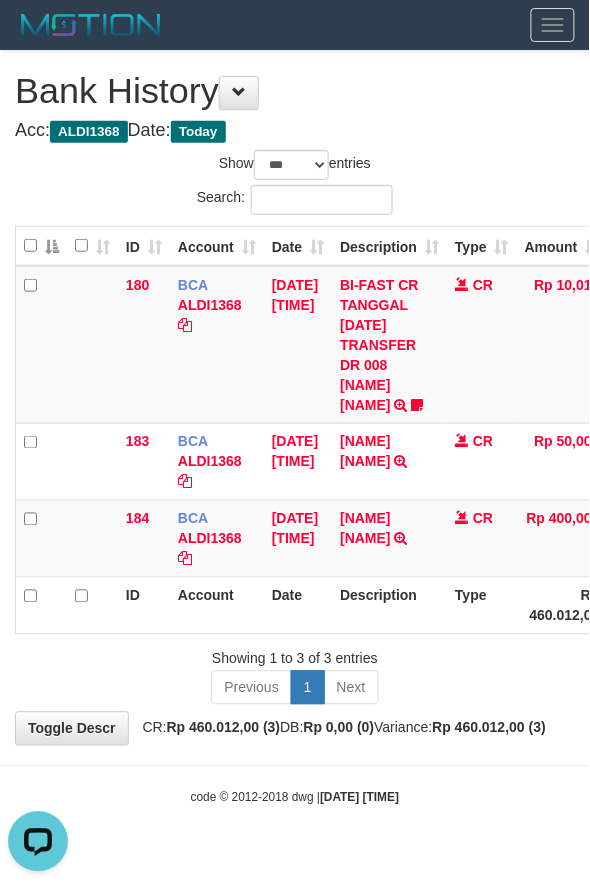 scroll, scrollTop: 0, scrollLeft: 0, axis: both 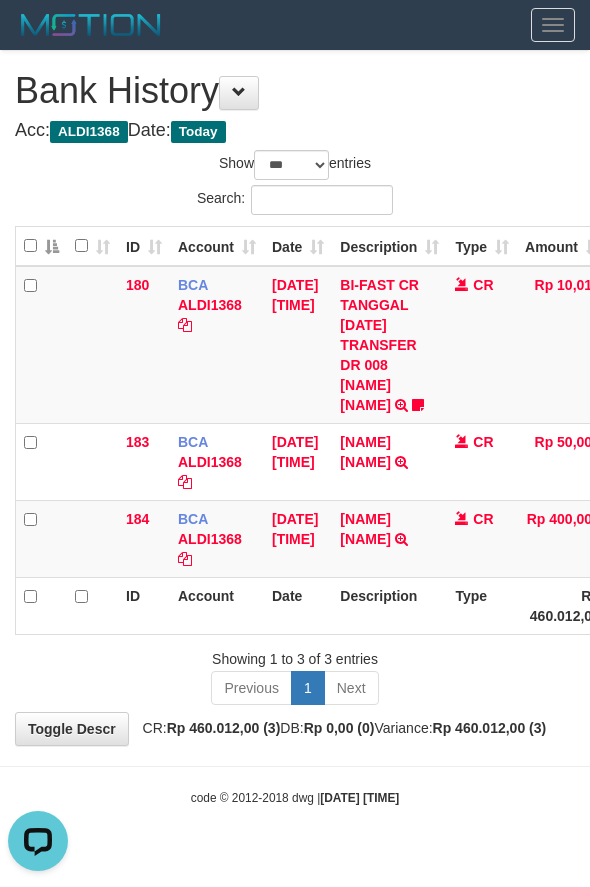 drag, startPoint x: 328, startPoint y: 887, endPoint x: 477, endPoint y: 890, distance: 149.0302 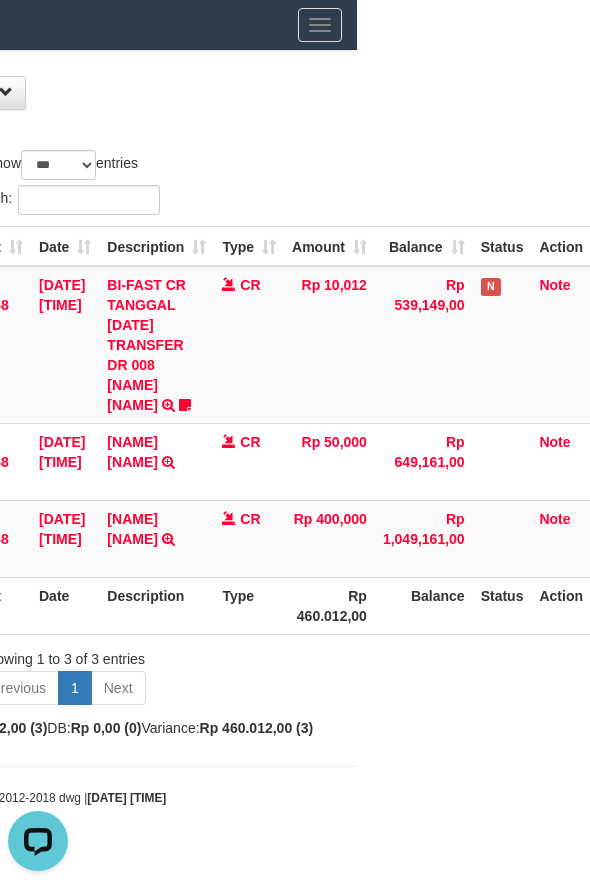scroll, scrollTop: 0, scrollLeft: 253, axis: horizontal 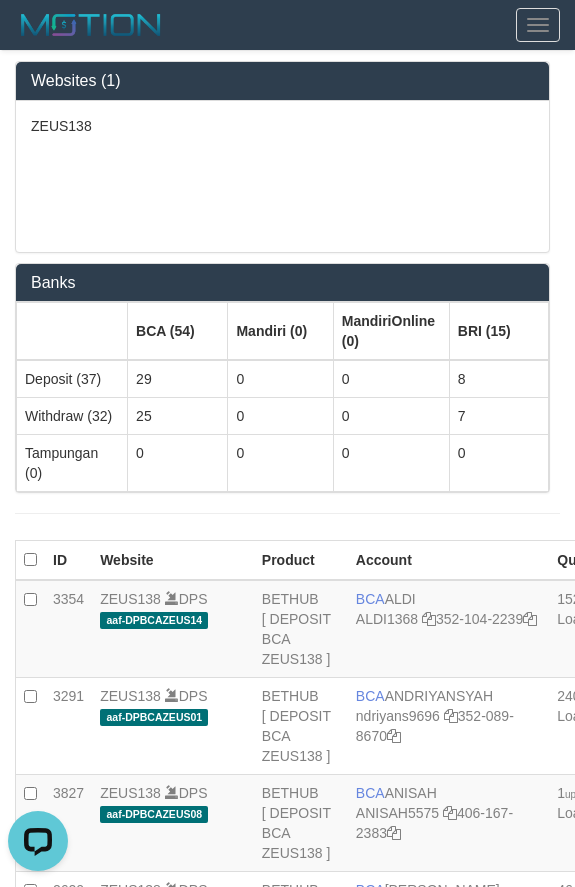 click on "ZEUS138" at bounding box center [282, 176] 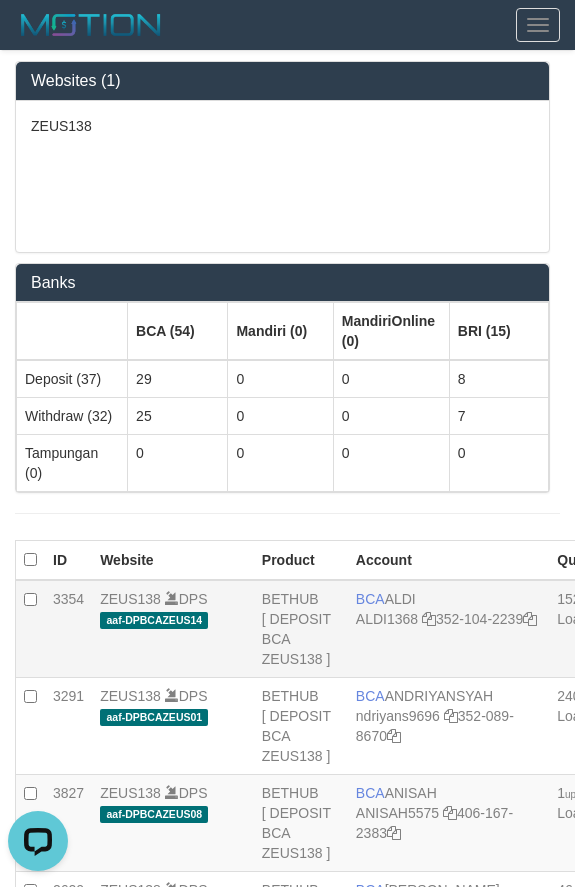 click on "BCA" at bounding box center [370, 599] 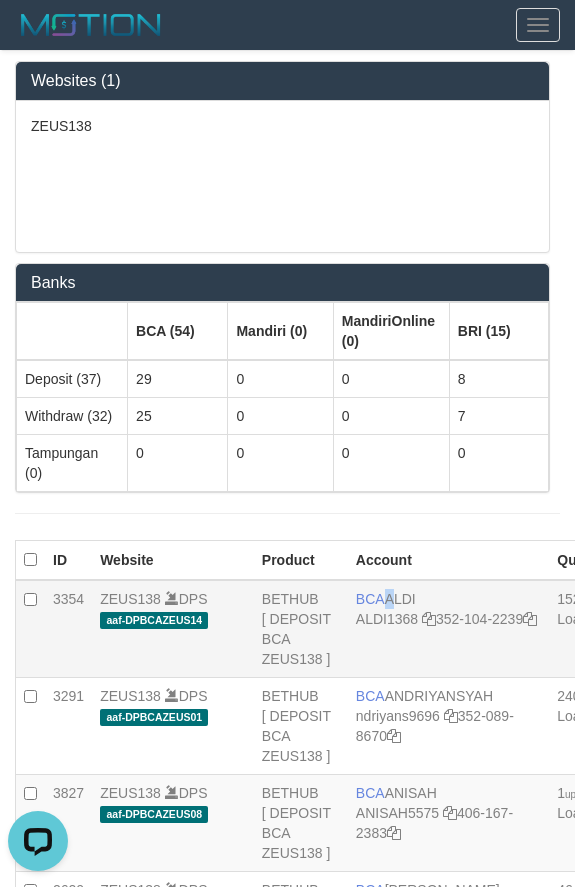 click on "BCA" at bounding box center [370, 599] 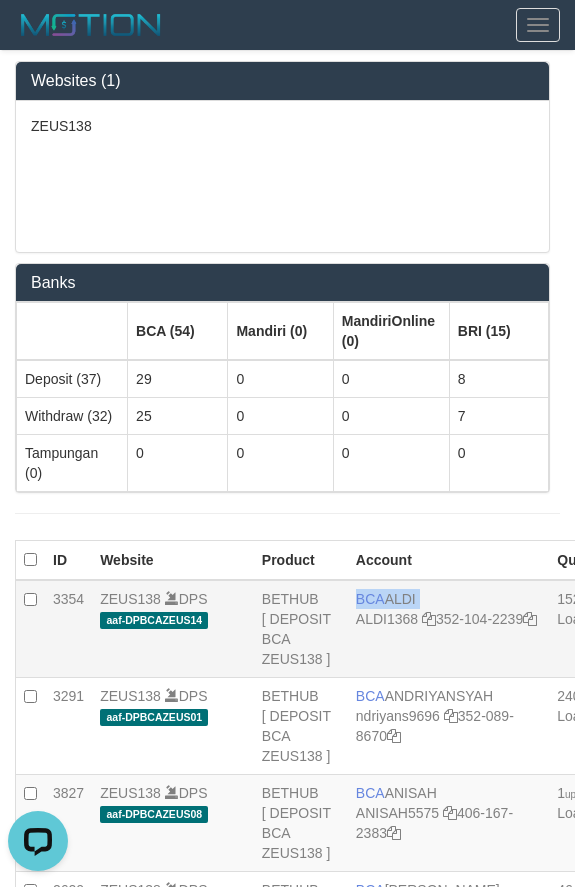 click on "BCA" at bounding box center [370, 599] 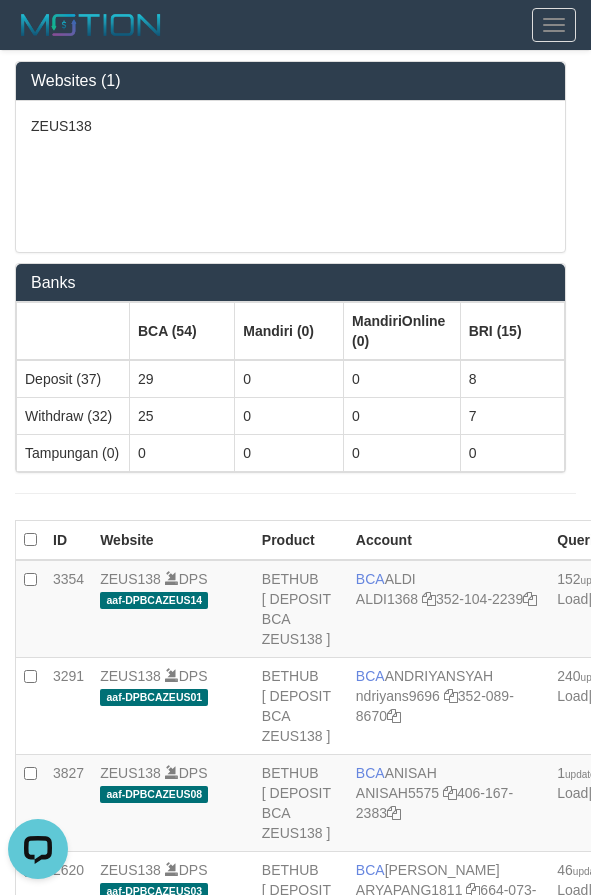 scroll, scrollTop: 1479, scrollLeft: 0, axis: vertical 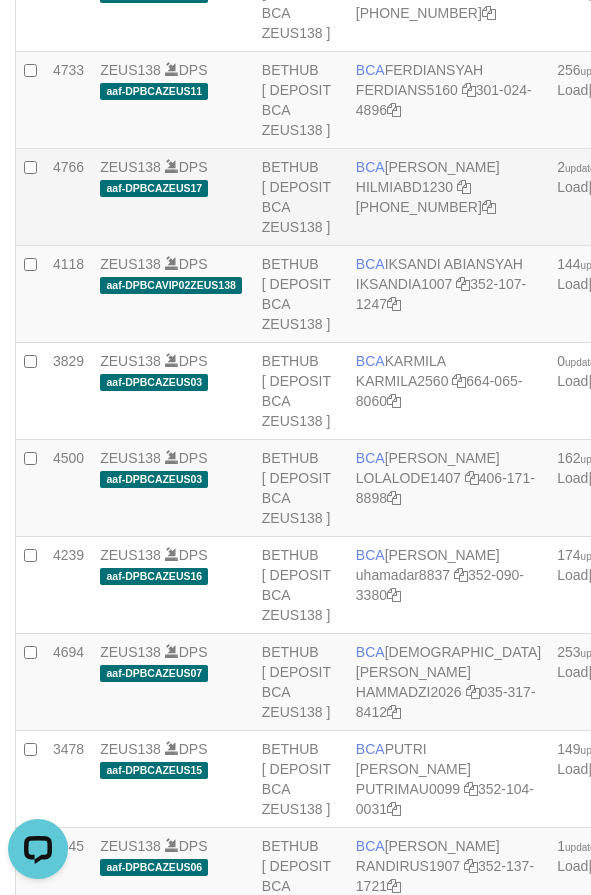 click on "BCA
HILMI ABDILLAH
HILMIABD1230
749-521-4257" at bounding box center [448, 197] 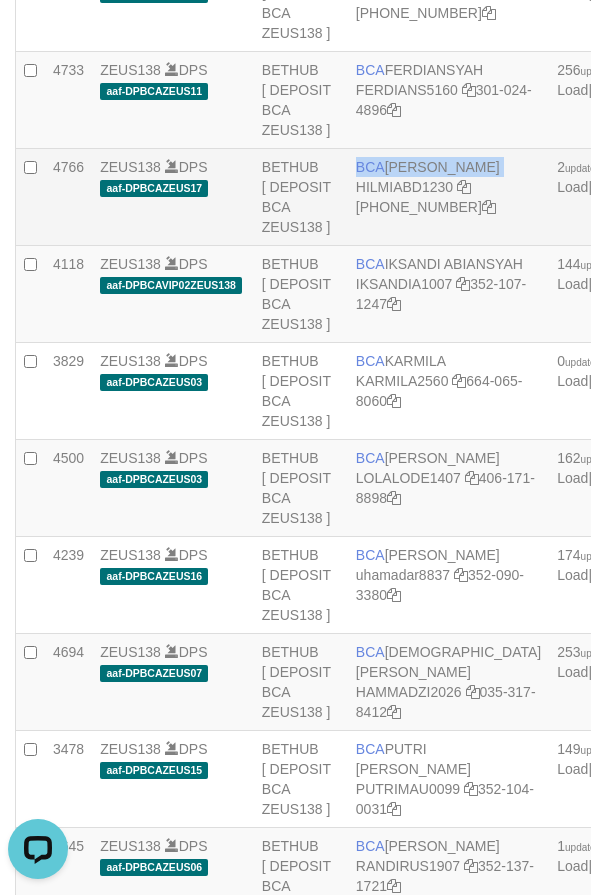 click on "BCA
HILMI ABDILLAH
HILMIABD1230
749-521-4257" at bounding box center [448, 197] 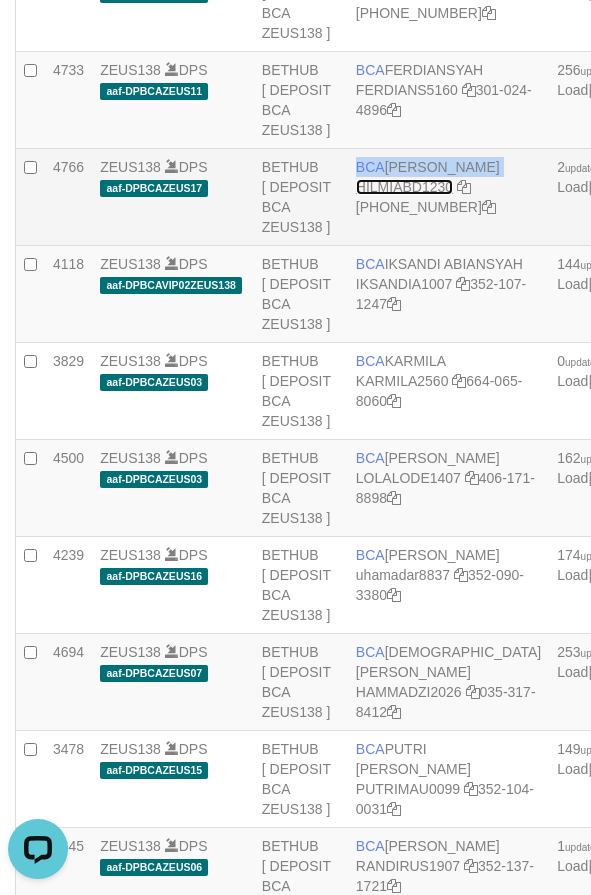 click on "HILMIABD1230" at bounding box center (404, 187) 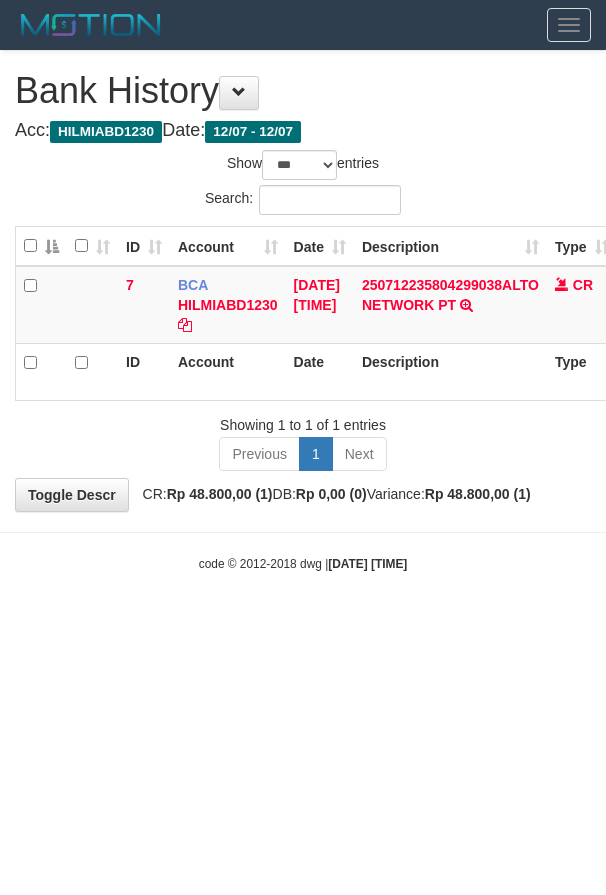 select on "***" 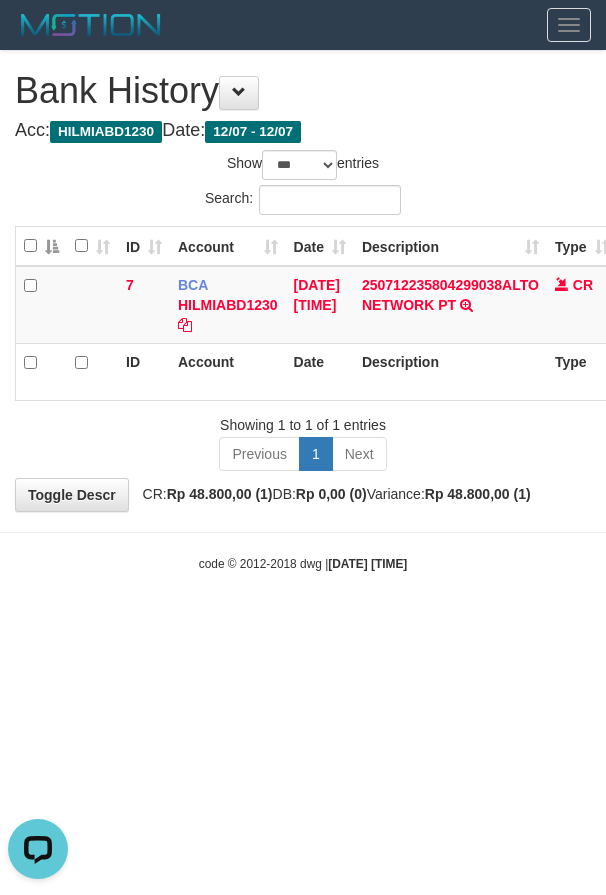 scroll, scrollTop: 0, scrollLeft: 0, axis: both 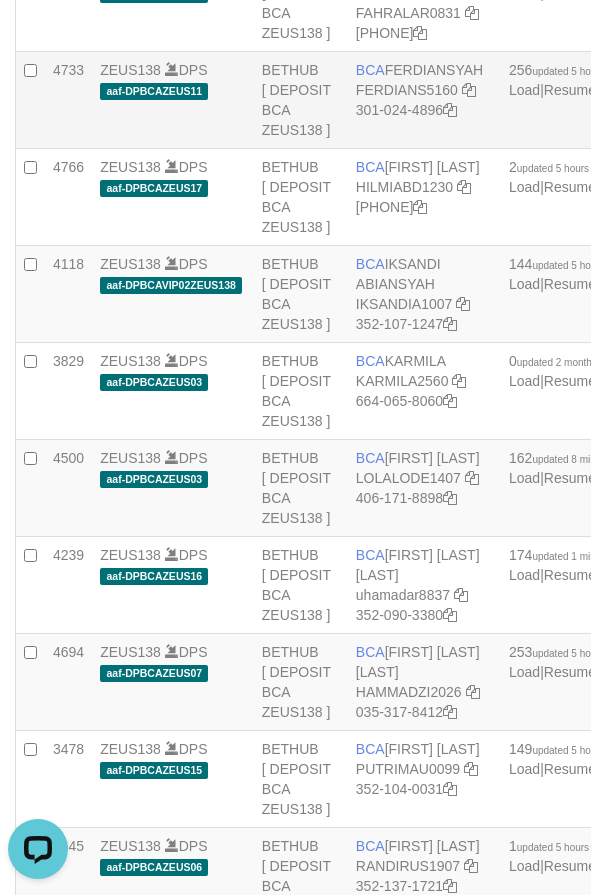 click on "ZEUS138
DPS
aaf-DPBCAZEUS11" at bounding box center [173, 100] 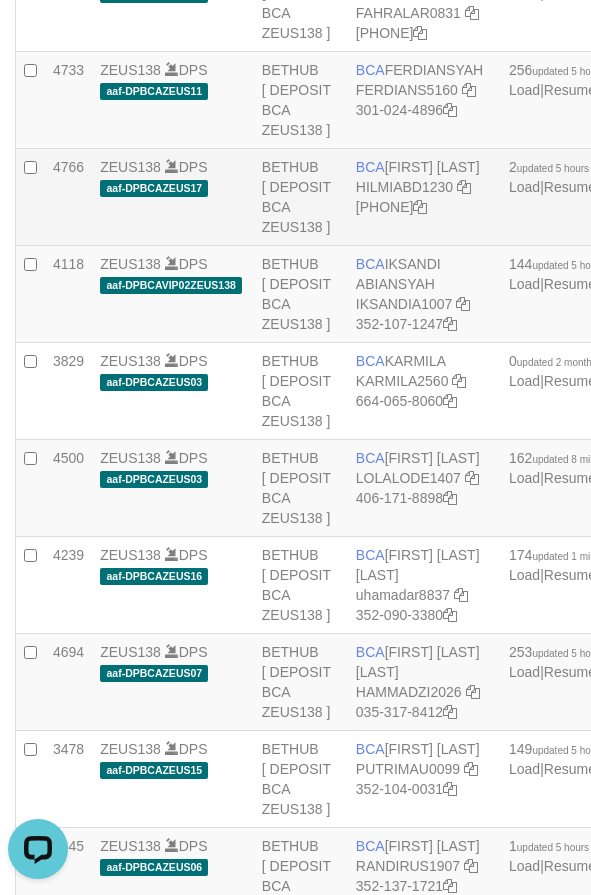 click on "BCA
[FIRST] [LAST]
[USERNAME]
[PHONE]" at bounding box center (424, 197) 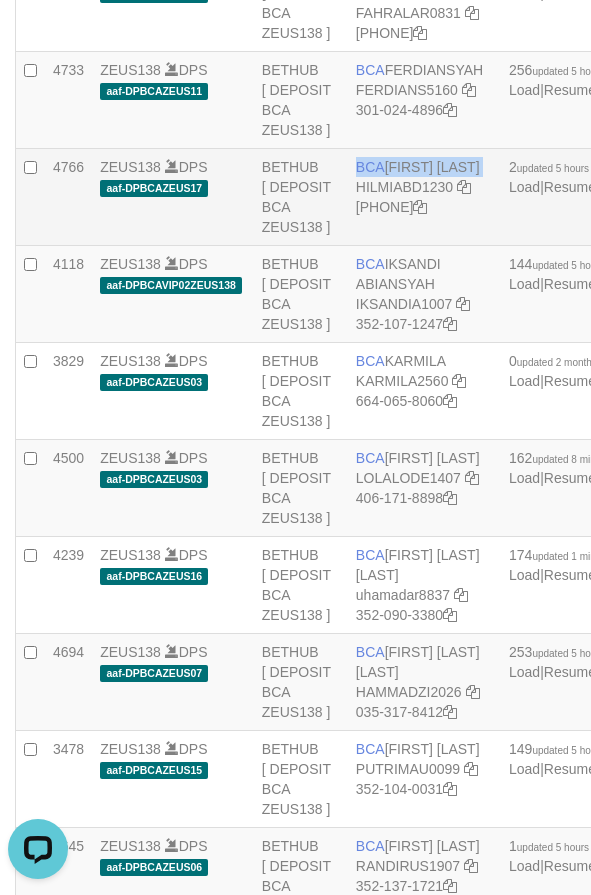 click on "BCA
[FIRST] [LAST]
[USERNAME]
[PHONE]" at bounding box center (424, 197) 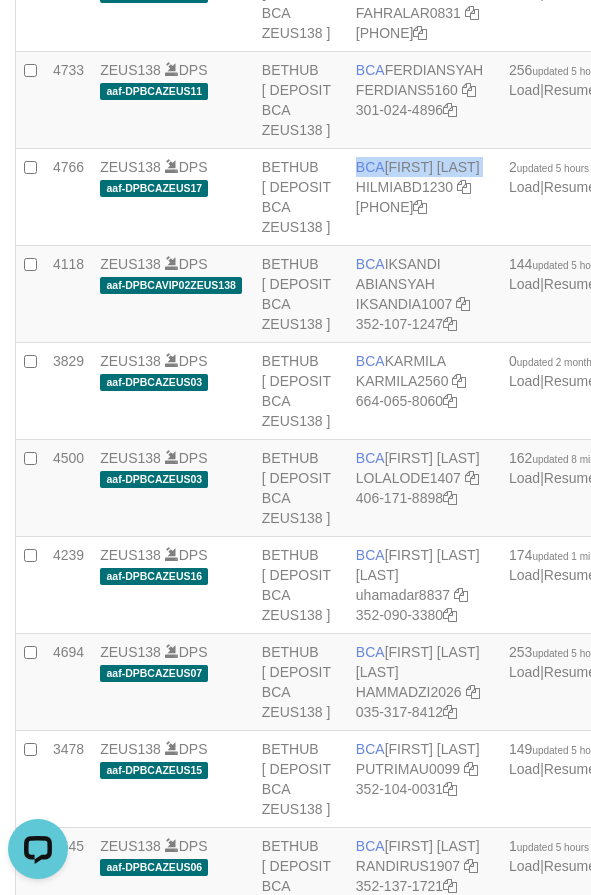 copy on "BCA
[FIRST] [LAST]" 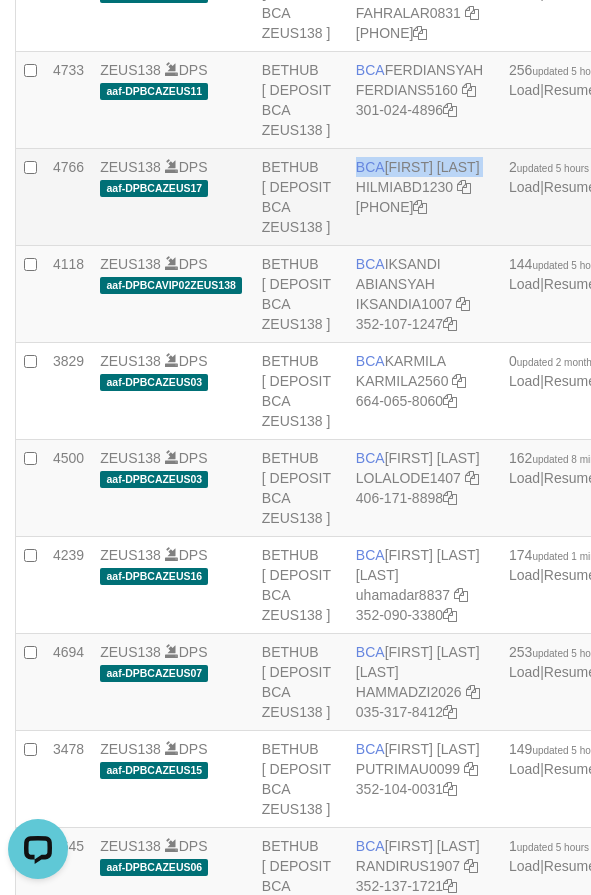 click on "BCA
[FIRST] [LAST]
[USERNAME]
[PHONE]" at bounding box center [424, 197] 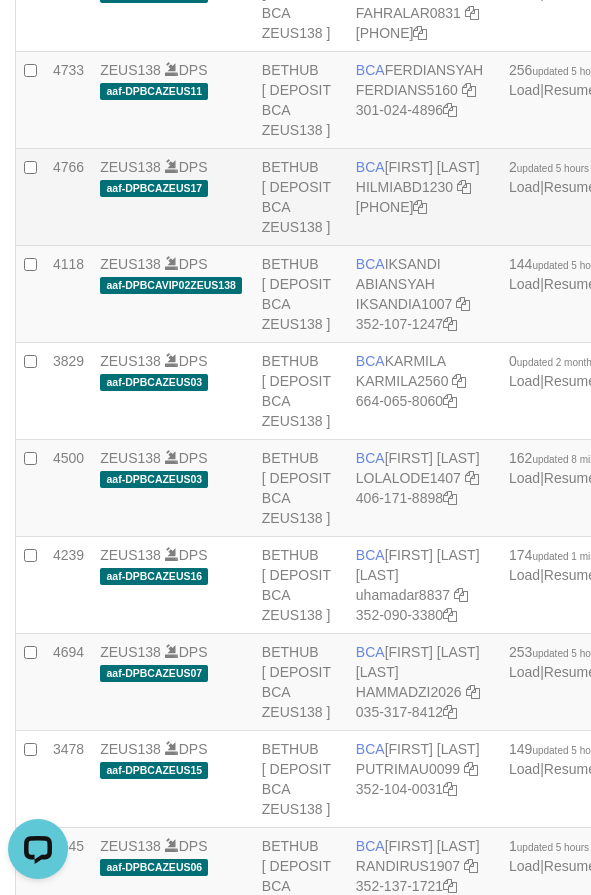 click on "BCA
[FIRST] [LAST]
[USERNAME]
[PHONE]" at bounding box center (424, 197) 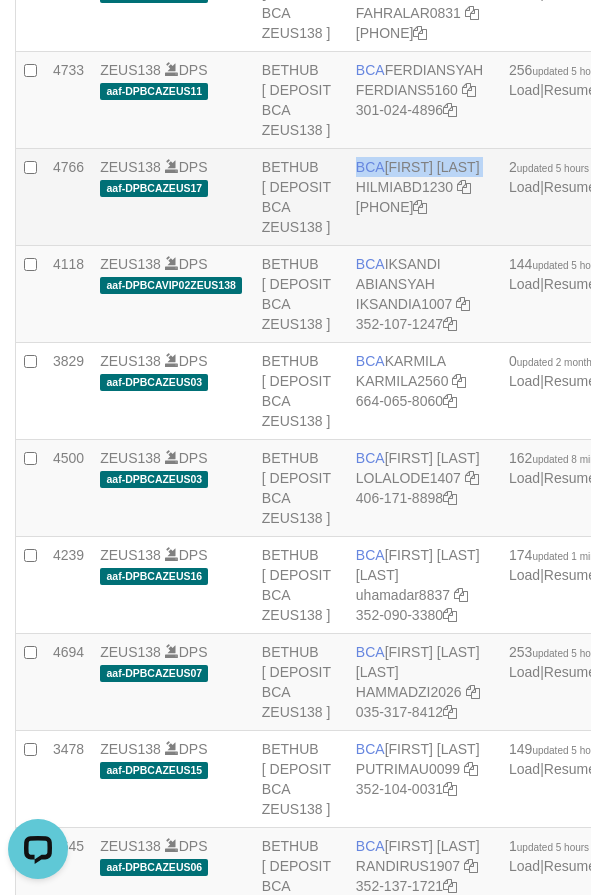 click on "BCA
[FIRST] [LAST]
[USERNAME]
[PHONE]" at bounding box center (424, 197) 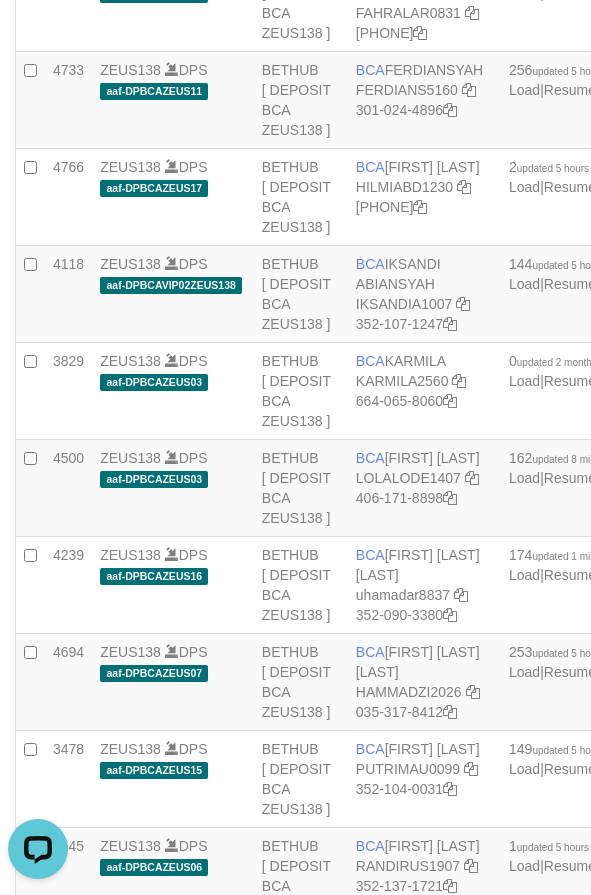 scroll, scrollTop: 4508, scrollLeft: 0, axis: vertical 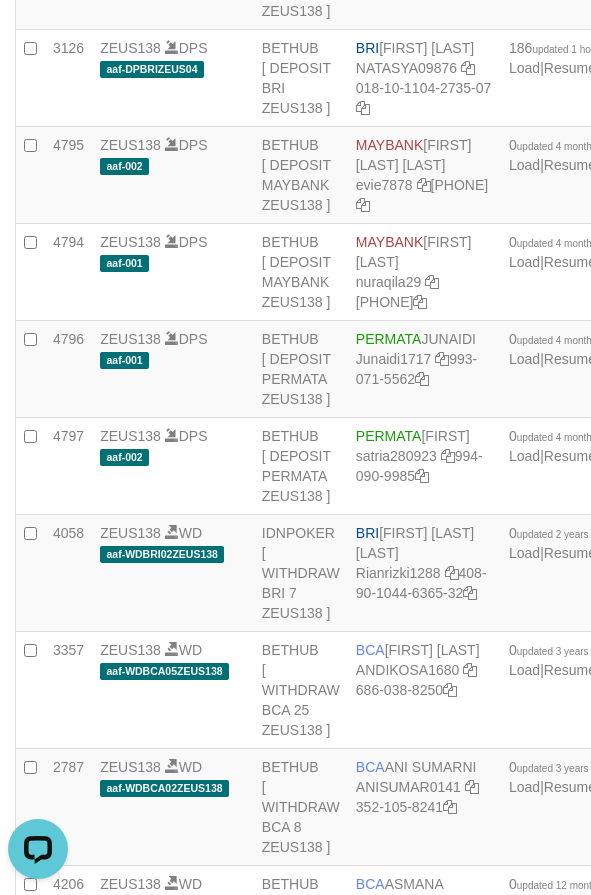 click on "BRI
[FIRST] [LAST] [LAST]
[PHONE]" at bounding box center (424, -213) 